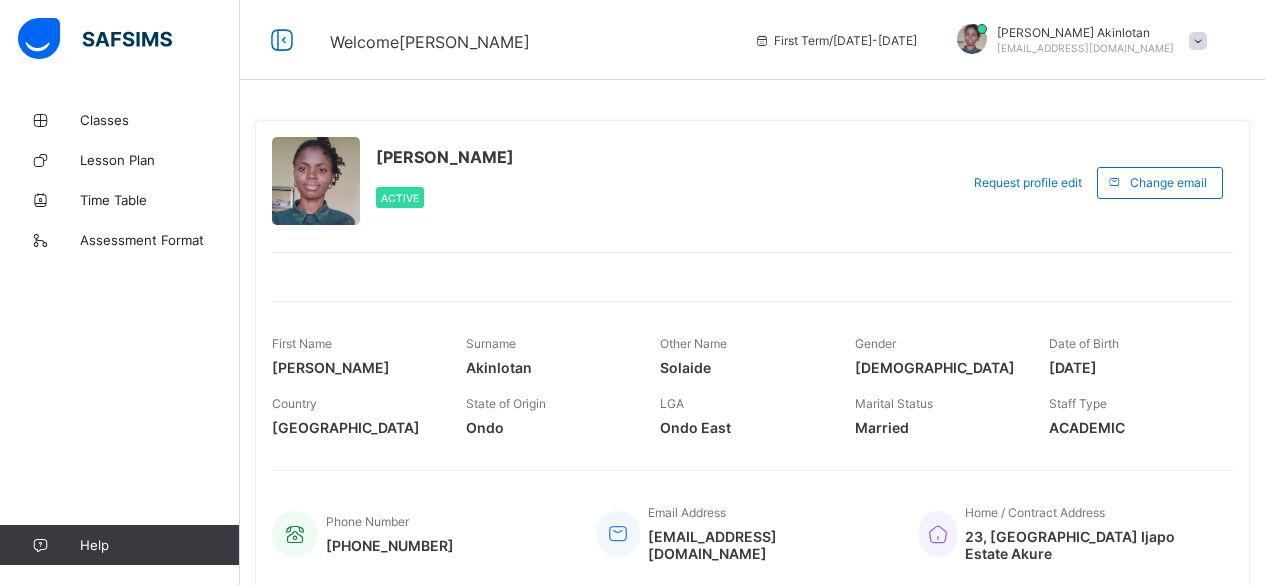 scroll, scrollTop: 0, scrollLeft: 0, axis: both 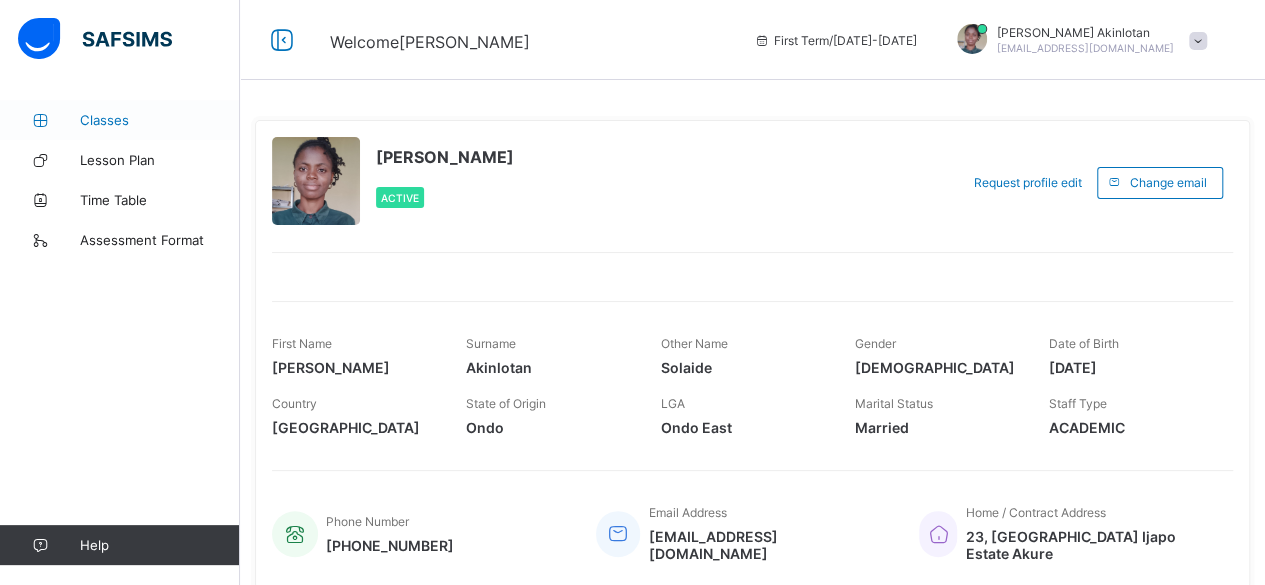 click on "Classes" at bounding box center [160, 120] 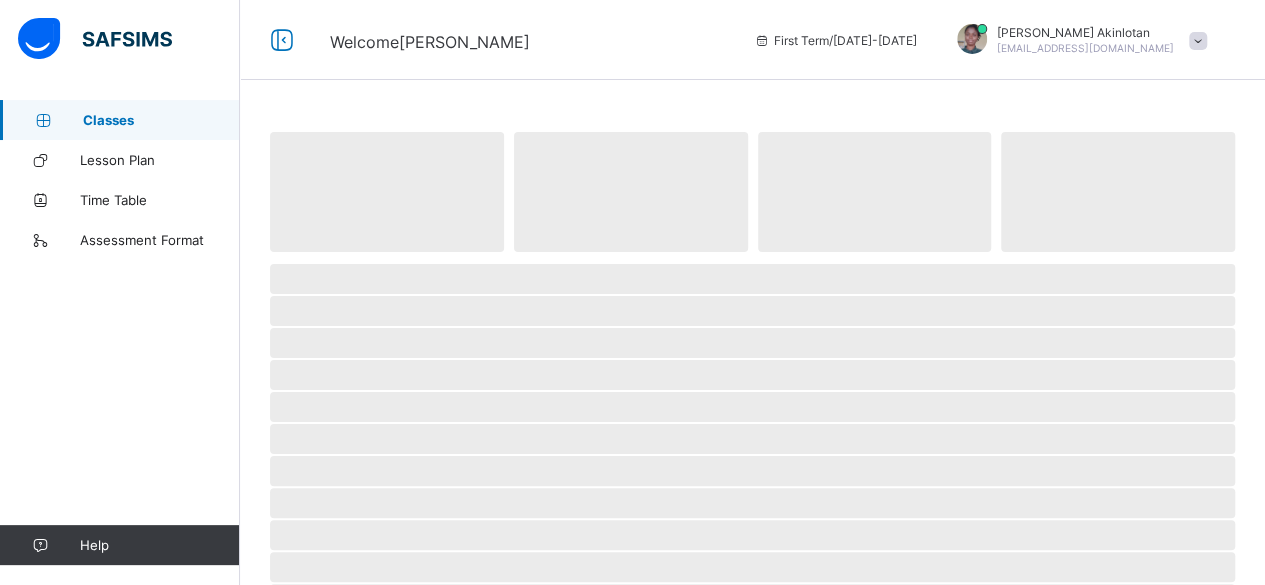 click on "Classes" at bounding box center [161, 120] 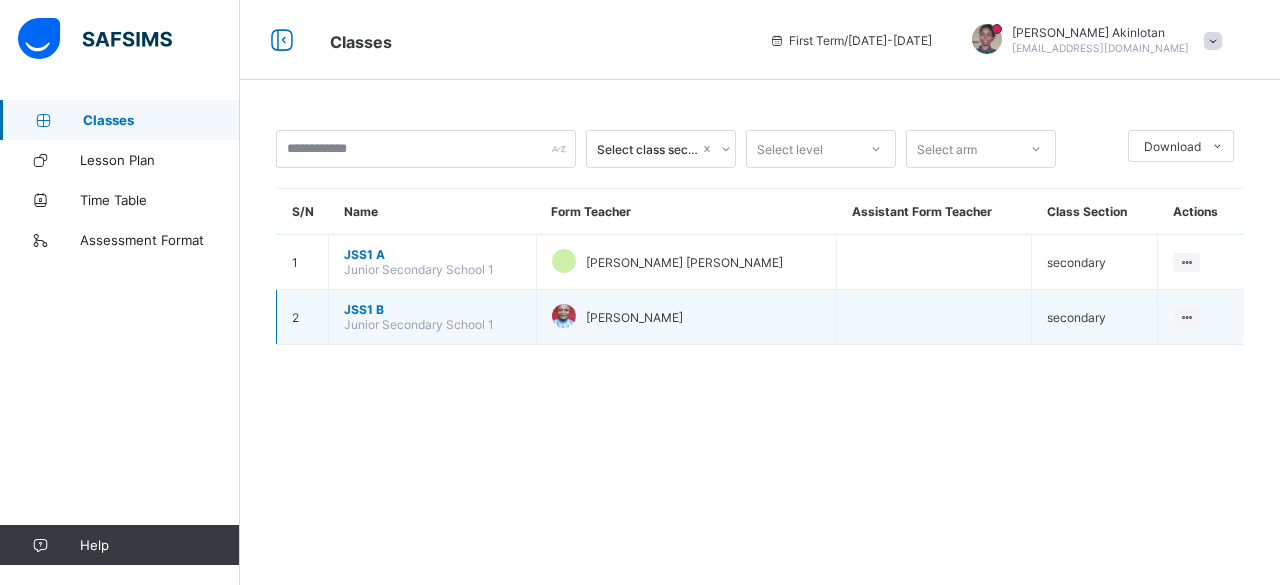 click on "[PERSON_NAME]" at bounding box center [687, 317] 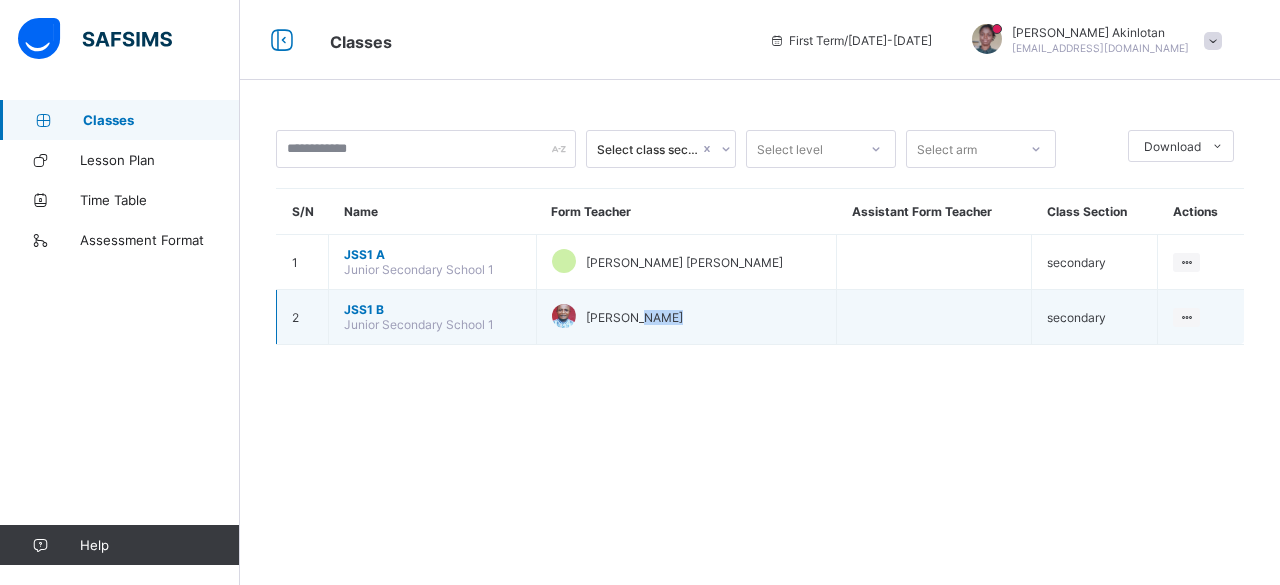click on "[PERSON_NAME]" at bounding box center (687, 317) 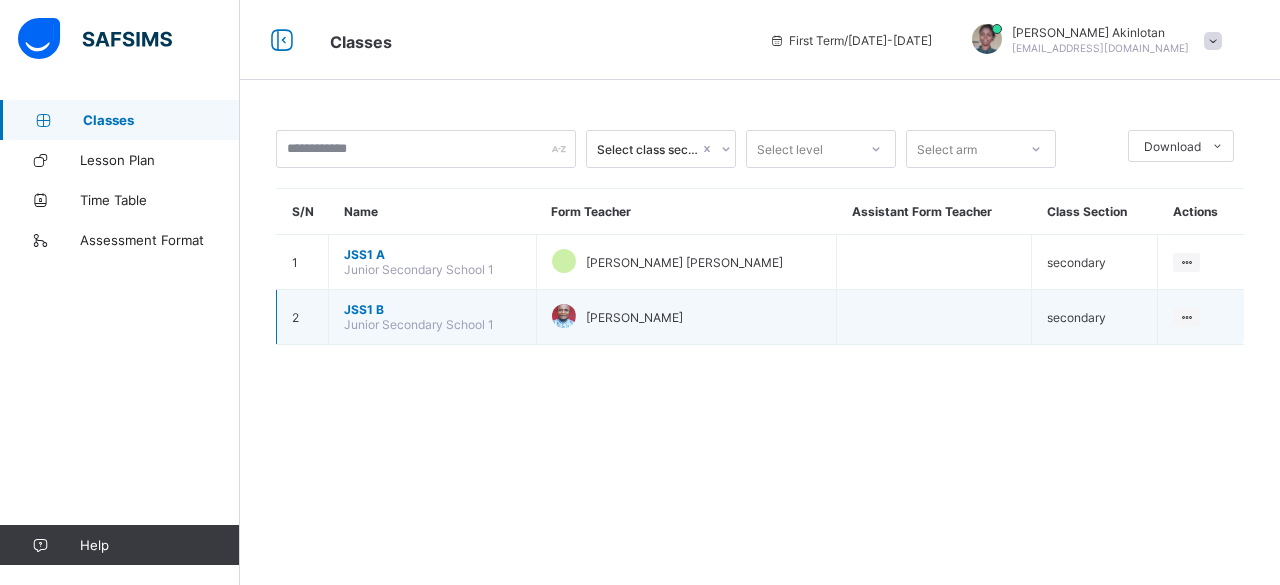 click at bounding box center (934, 317) 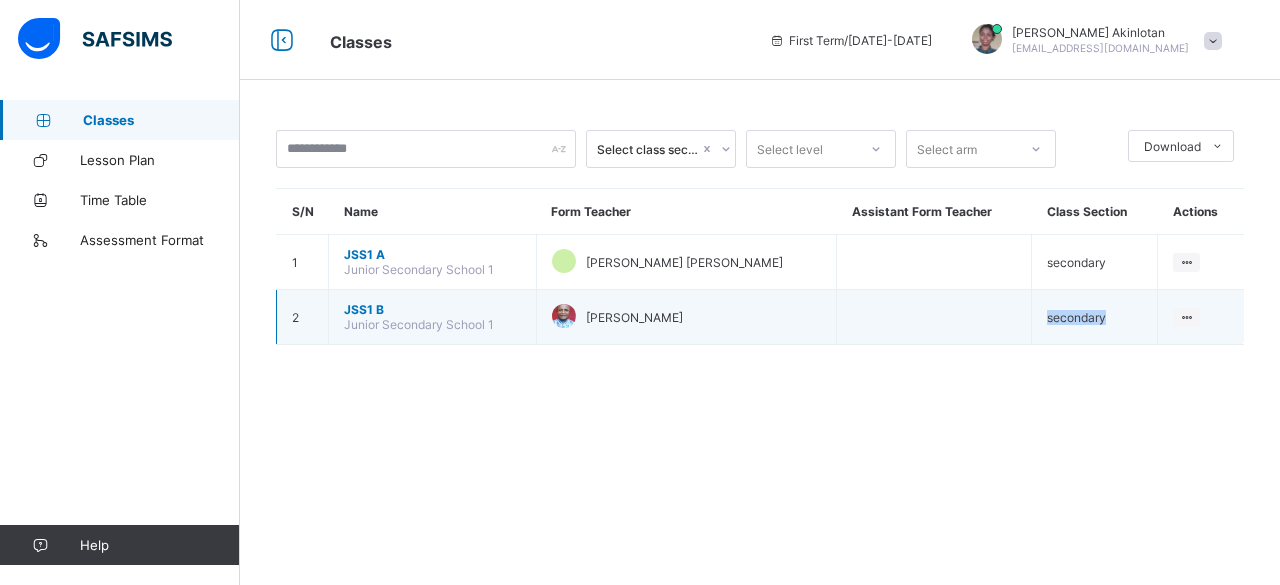 click at bounding box center [934, 317] 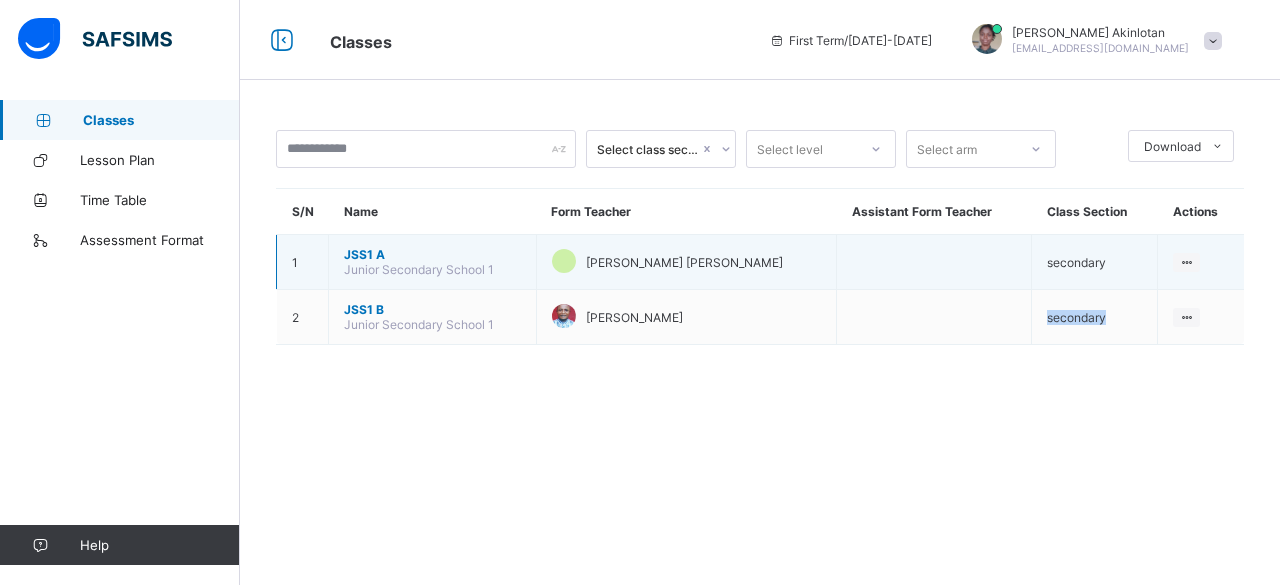 drag, startPoint x: 817, startPoint y: 313, endPoint x: 826, endPoint y: 277, distance: 37.107952 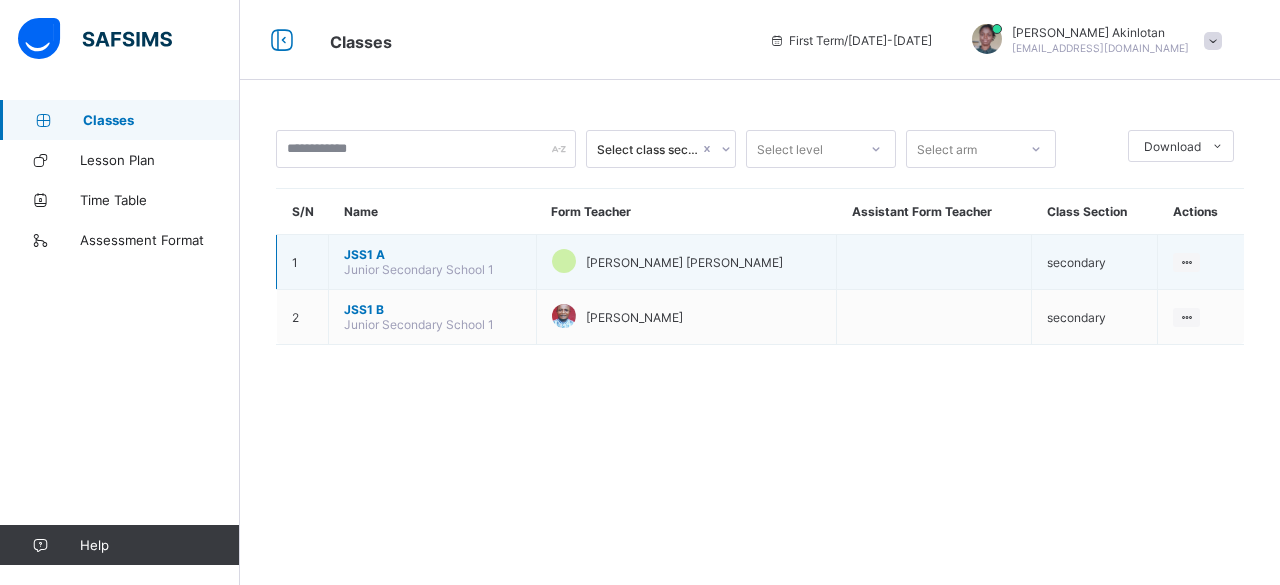 click at bounding box center [934, 262] 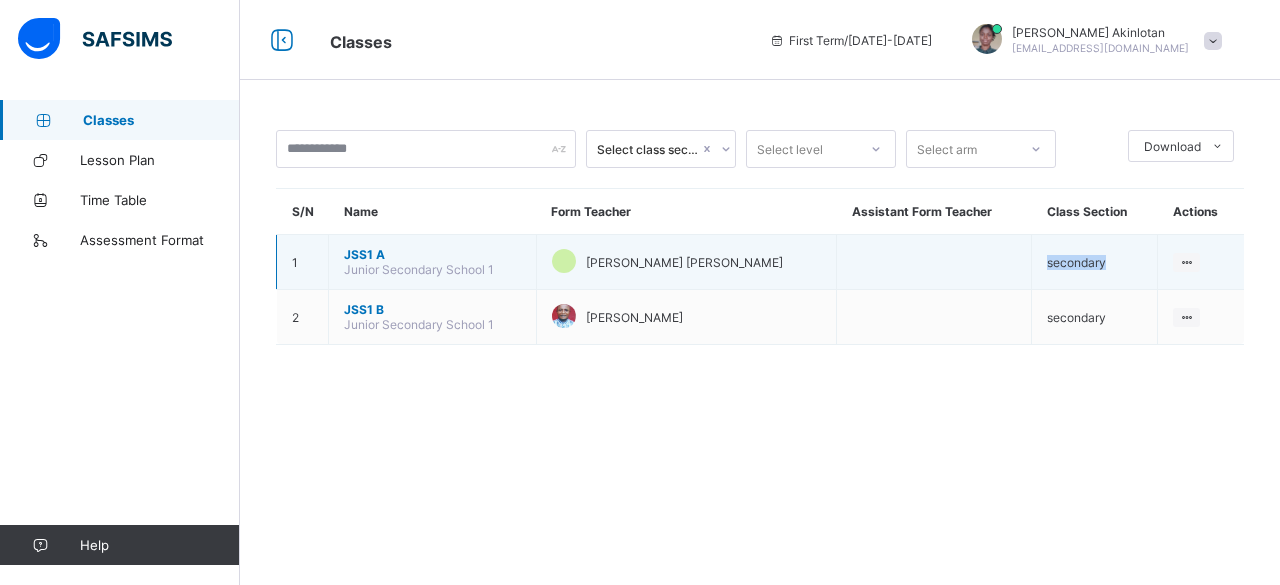 click at bounding box center [934, 262] 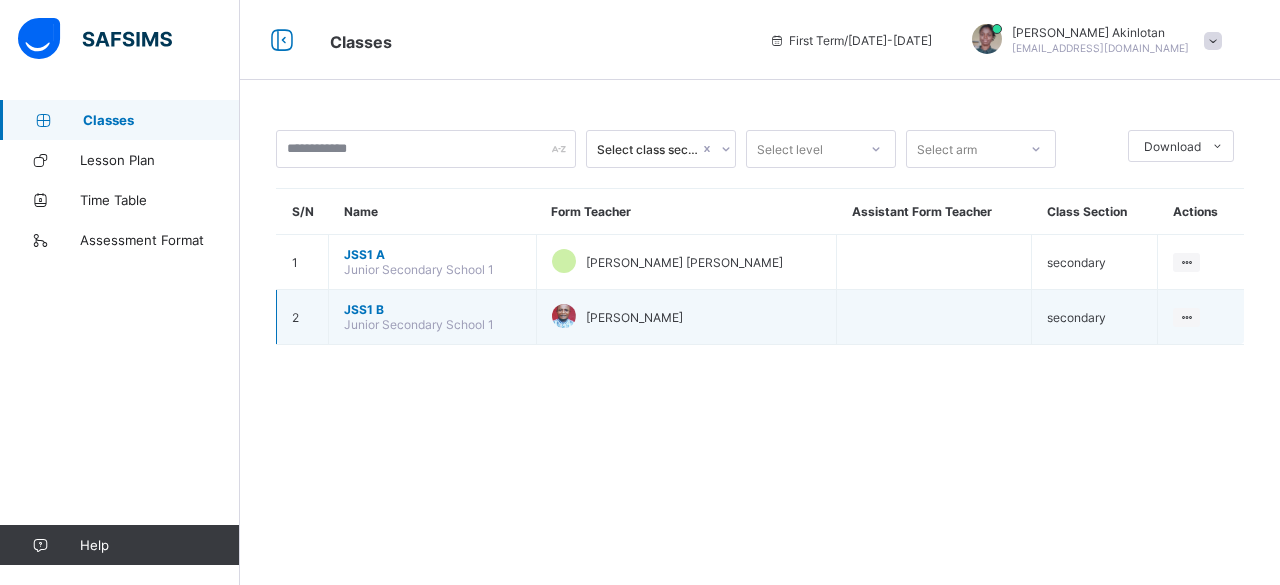click on "2" at bounding box center [303, 317] 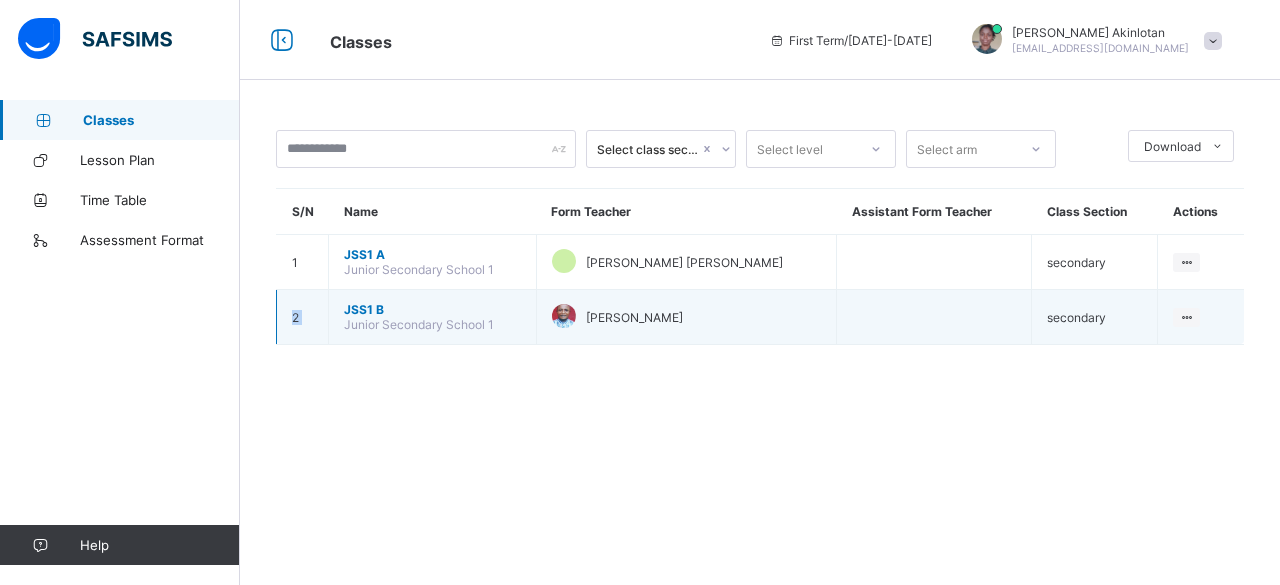 click on "2" at bounding box center (303, 317) 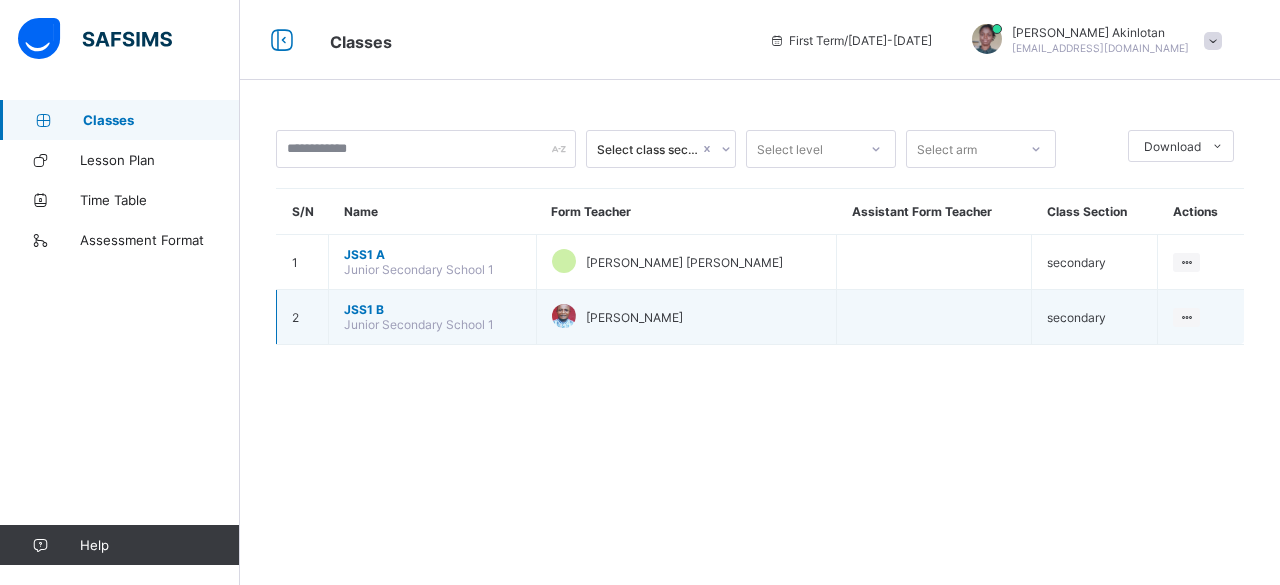 click on "Junior Secondary School 1" at bounding box center (419, 324) 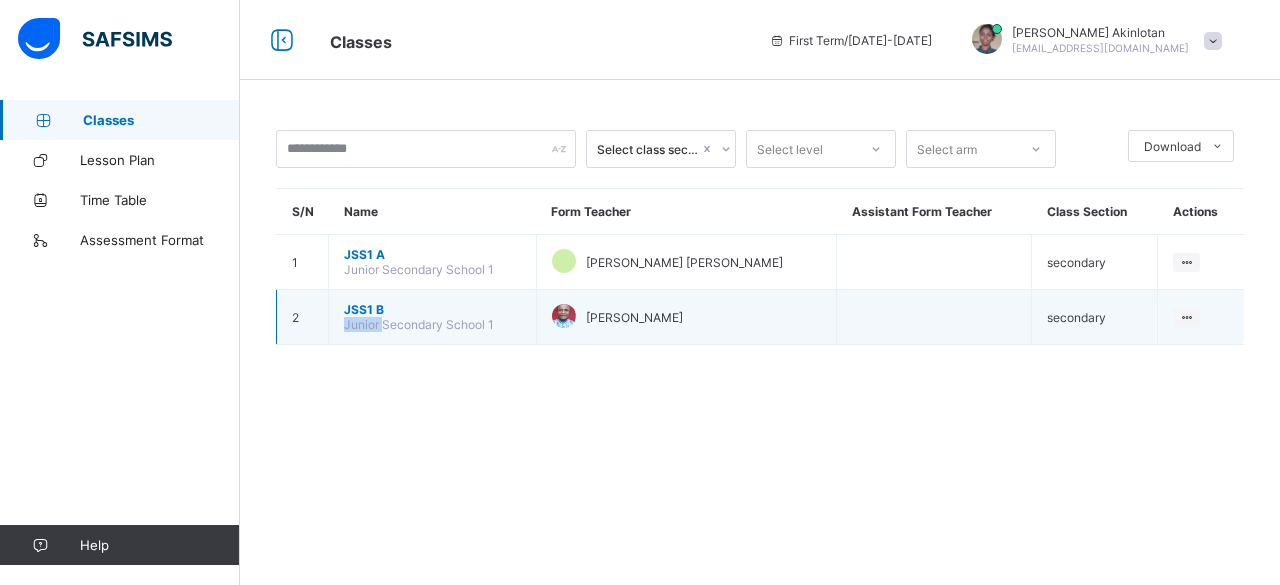 click on "Junior Secondary School 1" at bounding box center [419, 324] 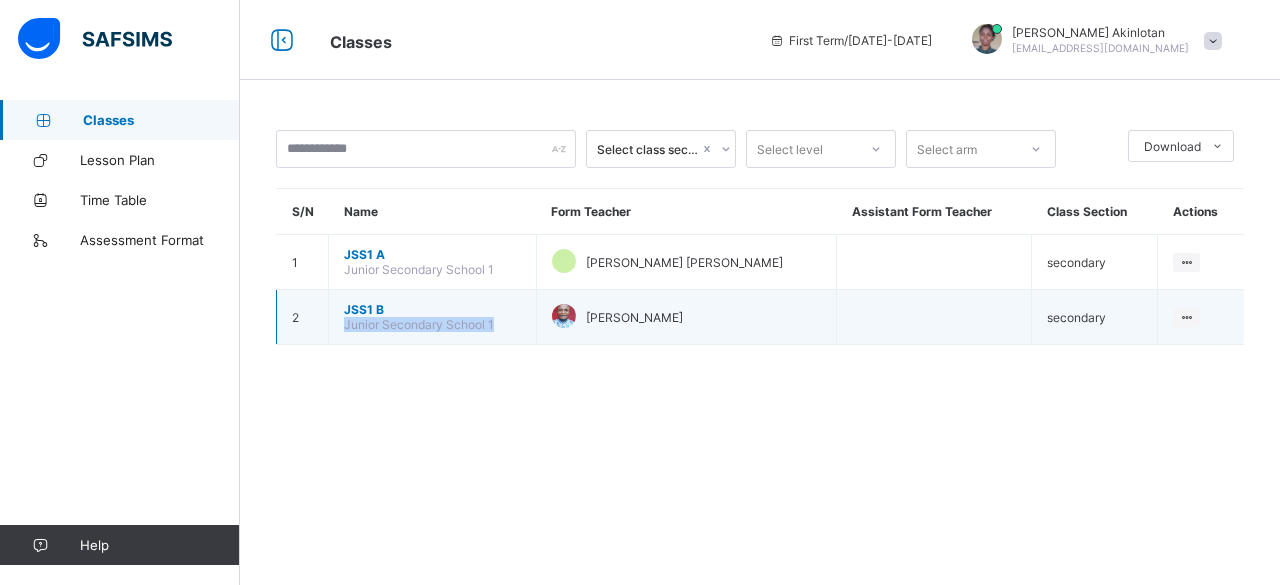click on "Junior Secondary School 1" at bounding box center (419, 324) 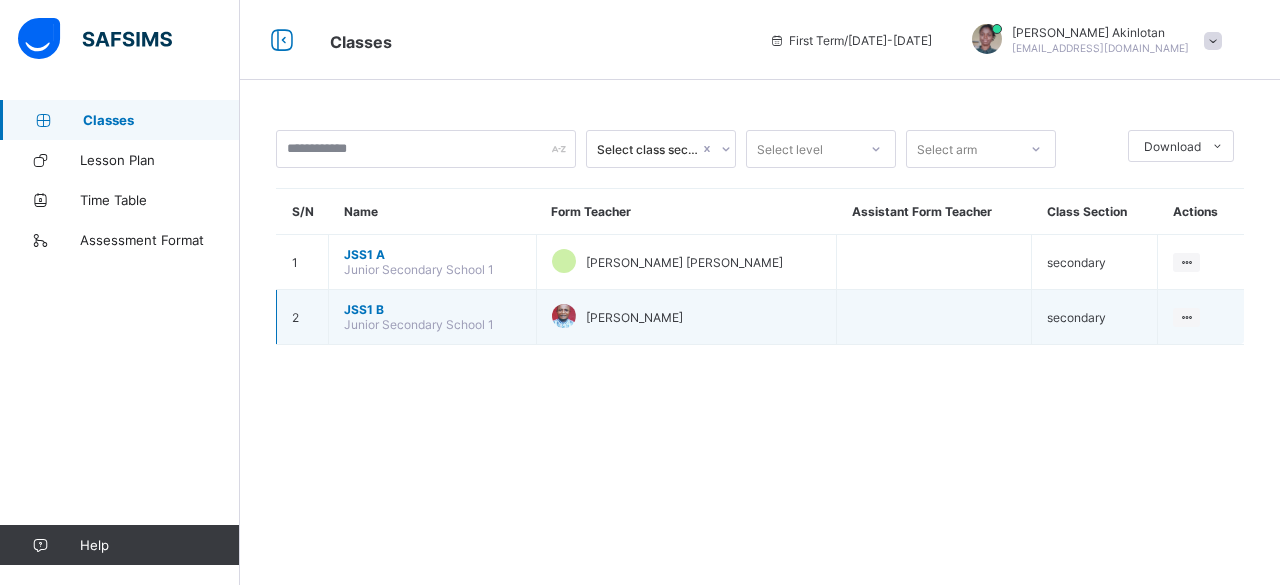 click on "Junior Secondary School 1" at bounding box center [419, 324] 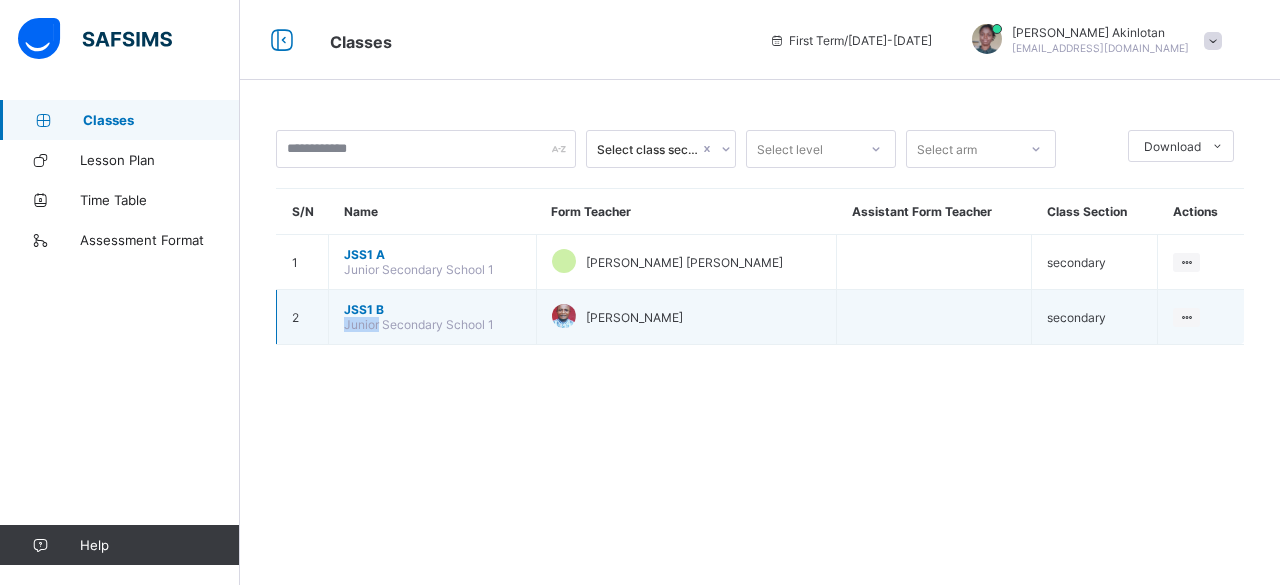 click on "Junior Secondary School 1" at bounding box center (419, 324) 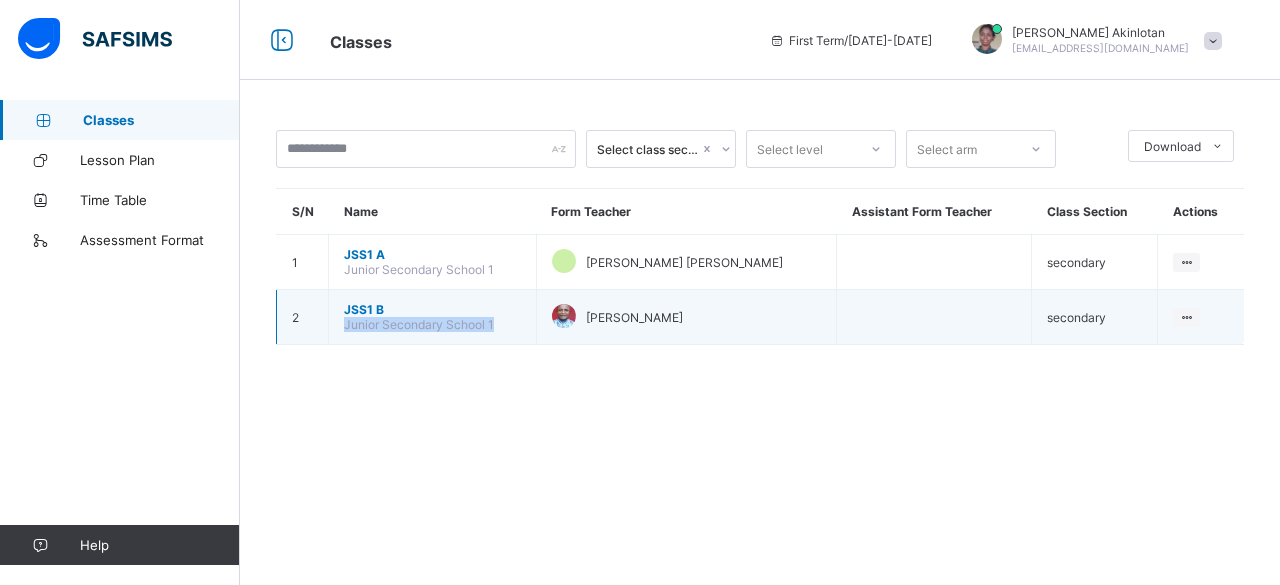 click on "Junior Secondary School 1" at bounding box center (419, 324) 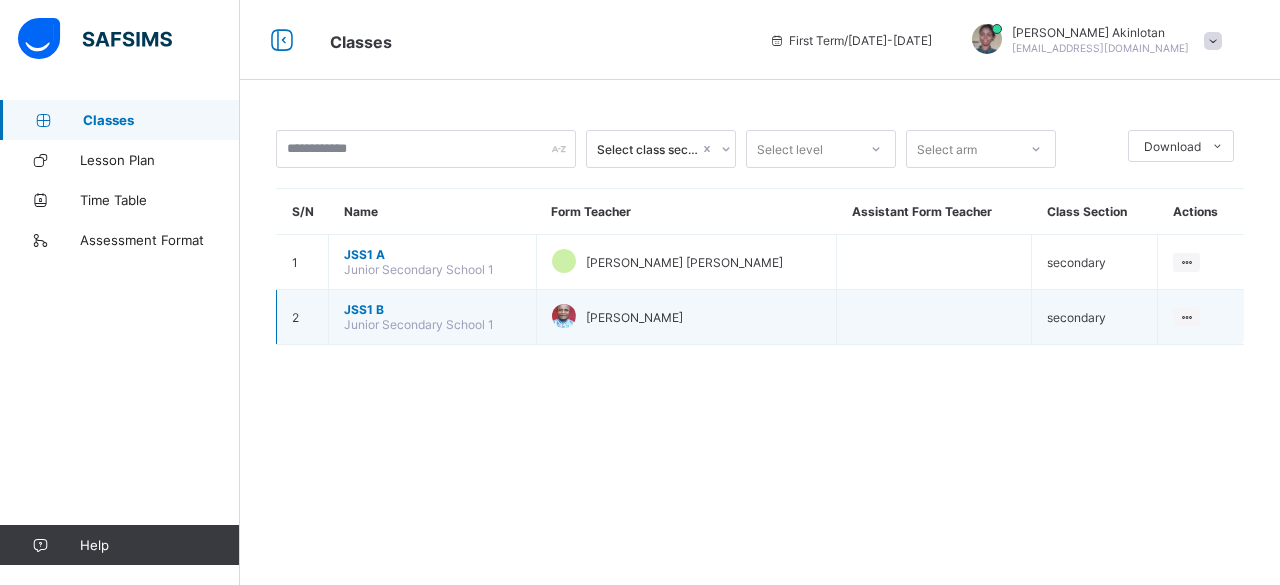 click on "Junior Secondary School 1" at bounding box center (419, 324) 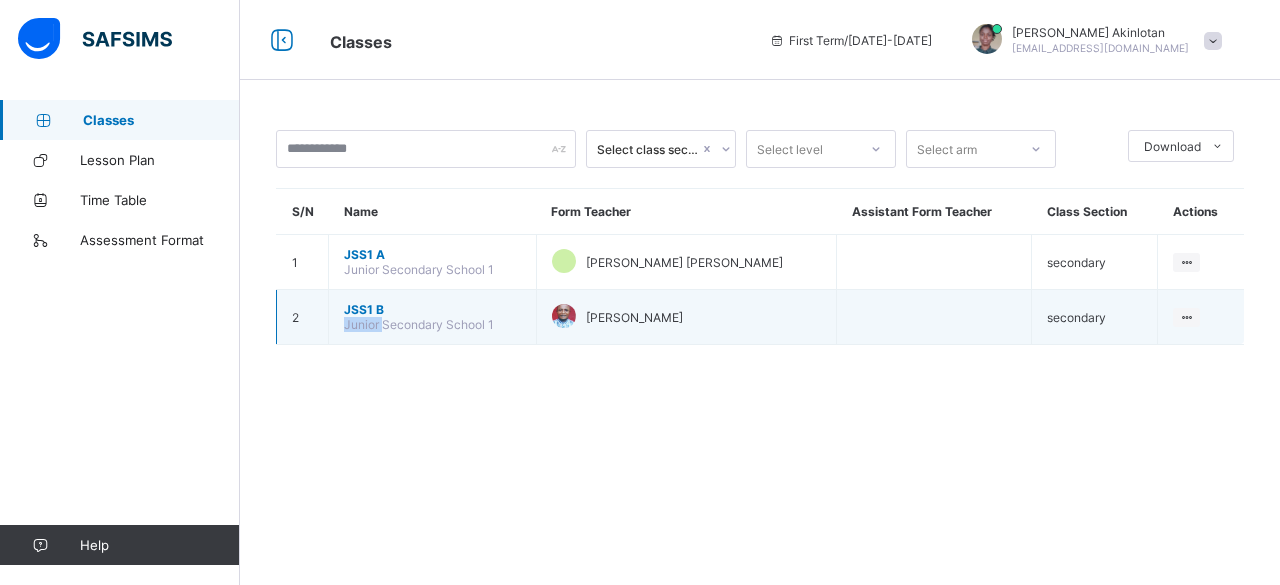 click on "Junior Secondary School 1" at bounding box center [419, 324] 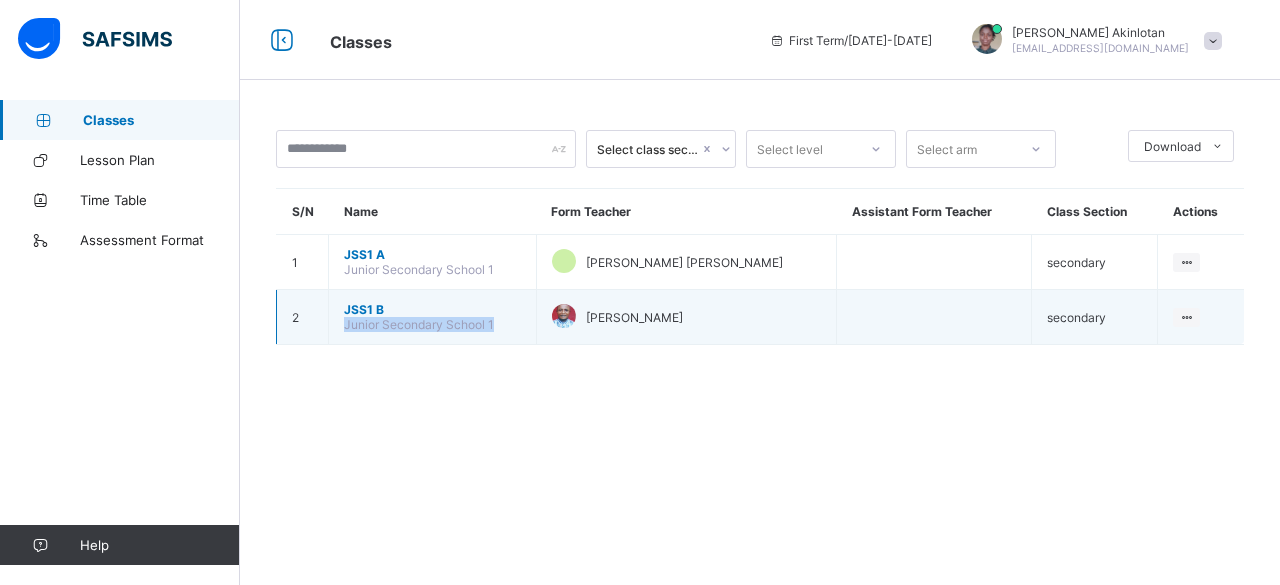 click on "Junior Secondary School 1" at bounding box center [419, 324] 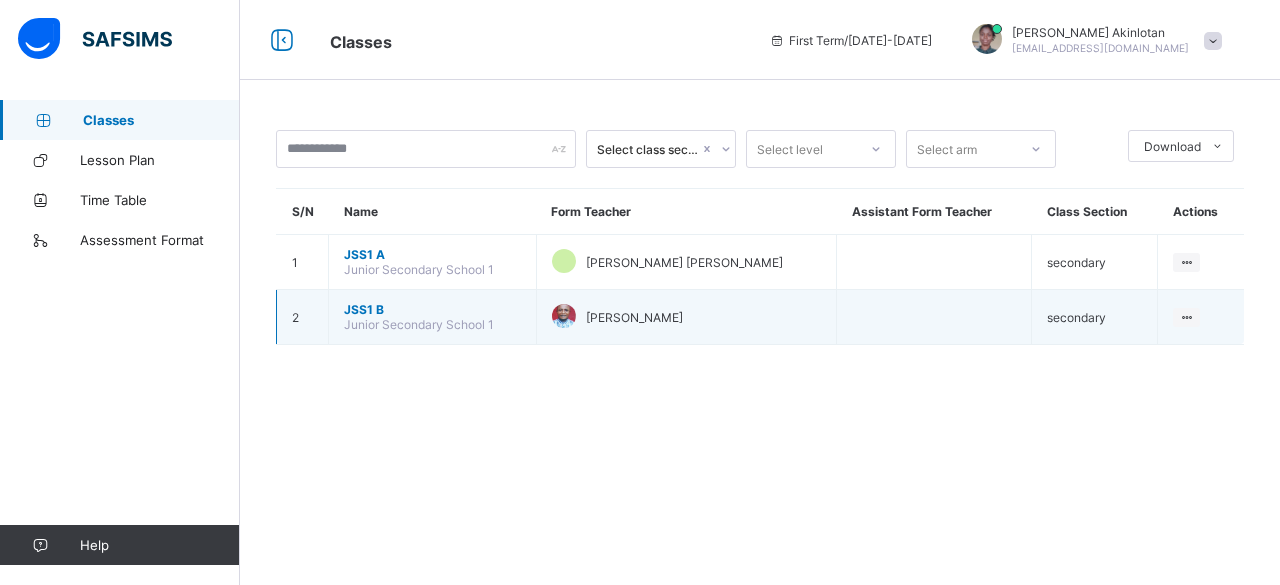 click at bounding box center (934, 317) 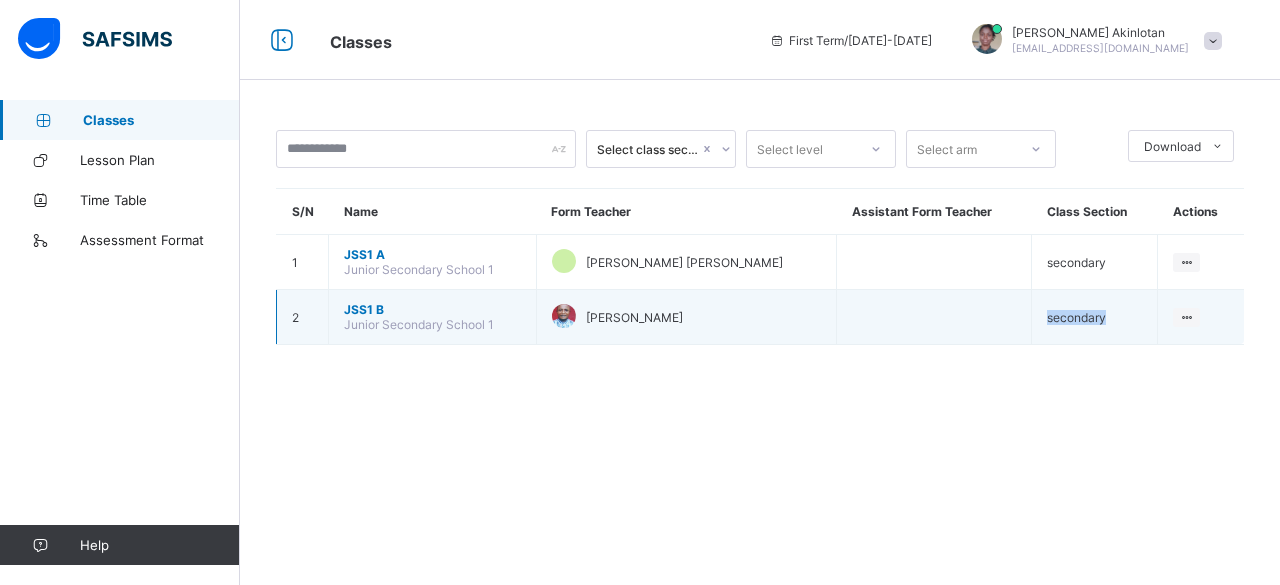 click at bounding box center (934, 317) 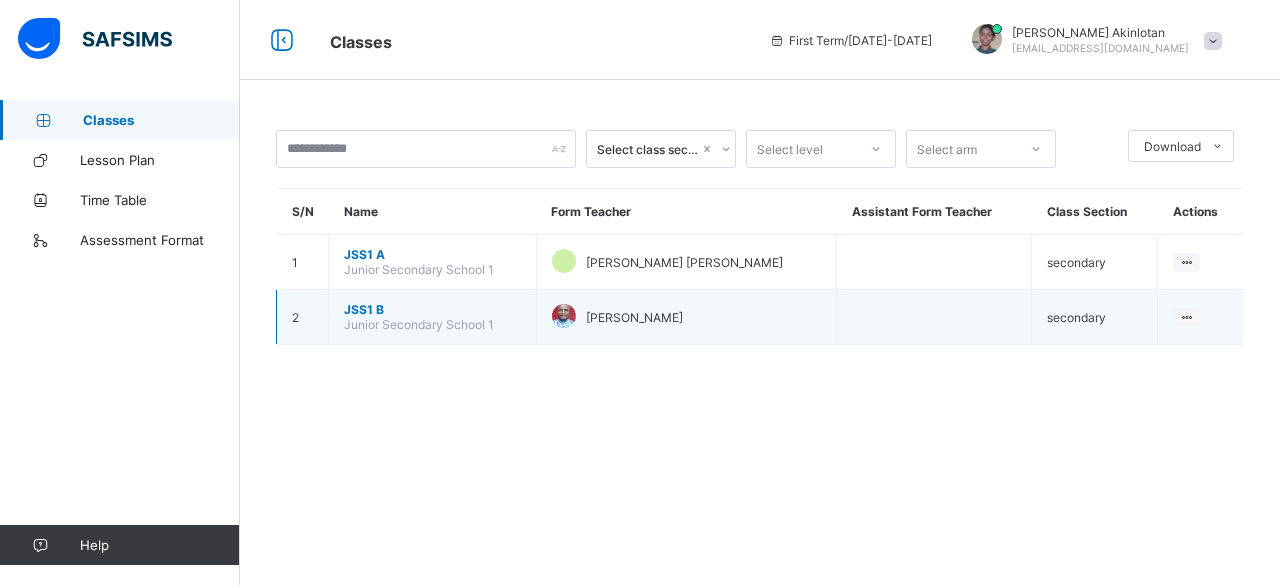 click on "Junior Secondary School 1" at bounding box center (419, 324) 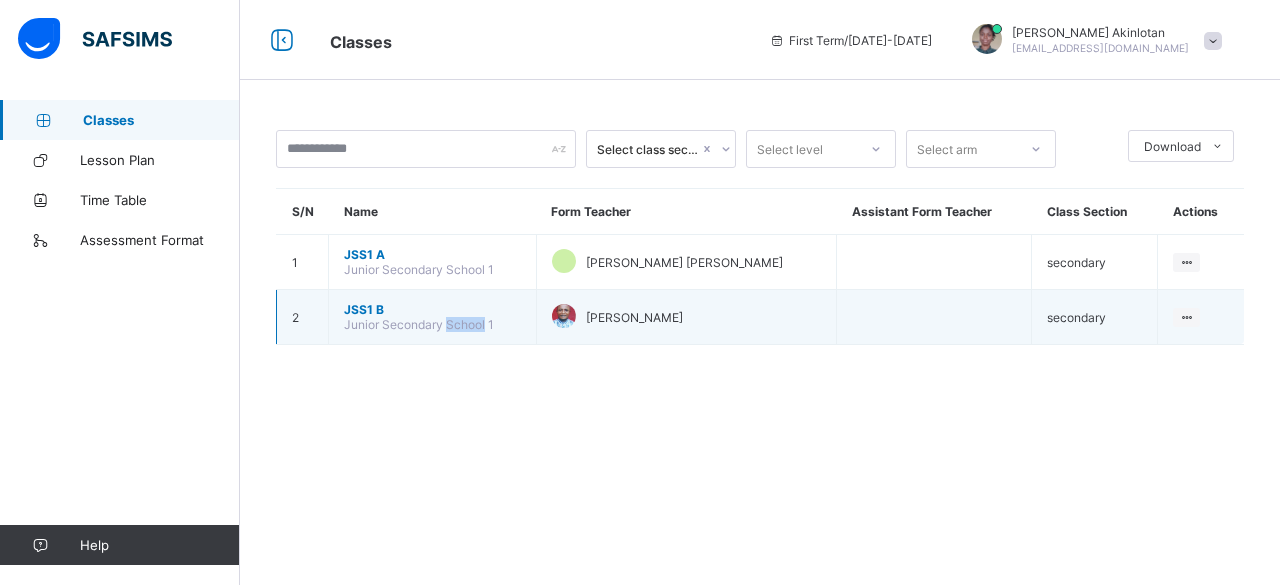 click on "Junior Secondary School 1" at bounding box center [419, 324] 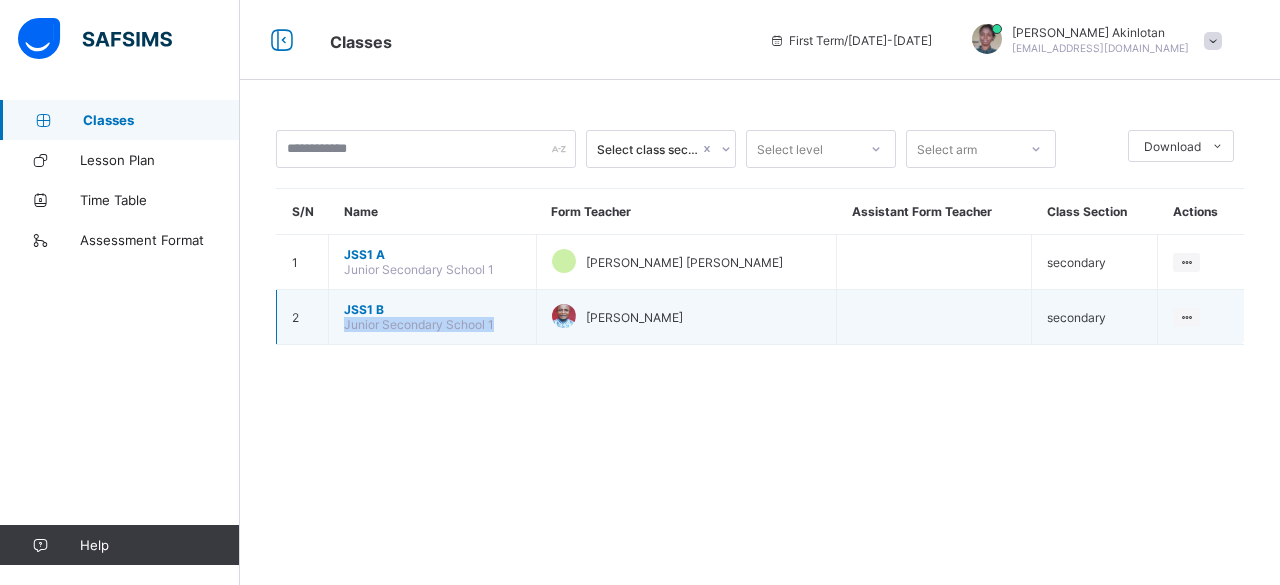 click on "Junior Secondary School 1" at bounding box center (419, 324) 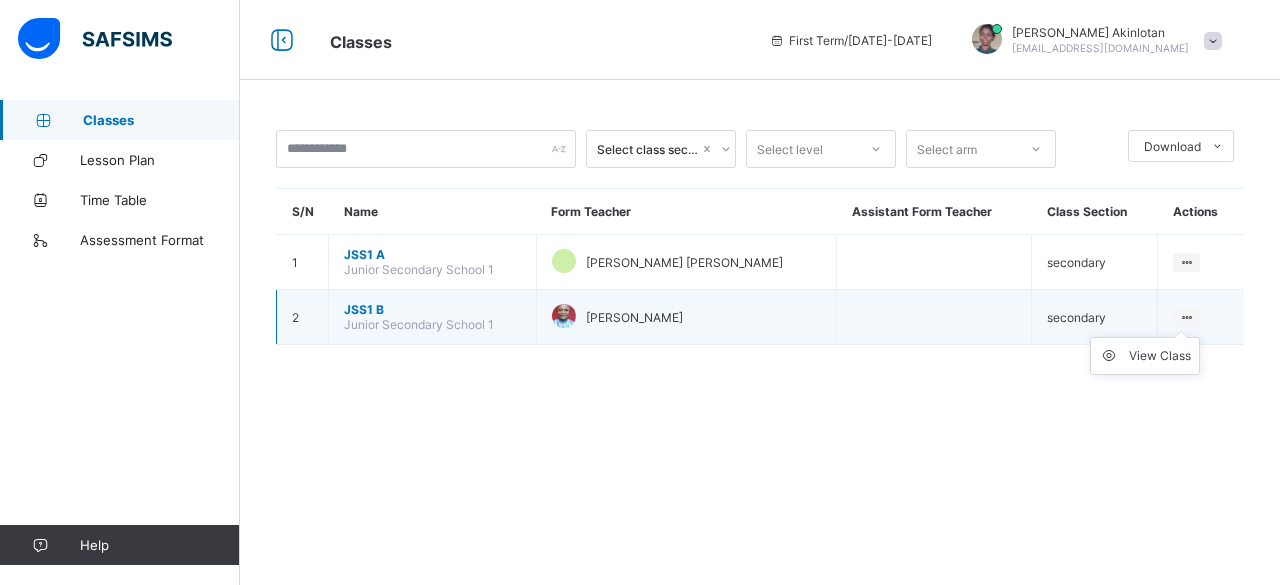 click at bounding box center (1186, 317) 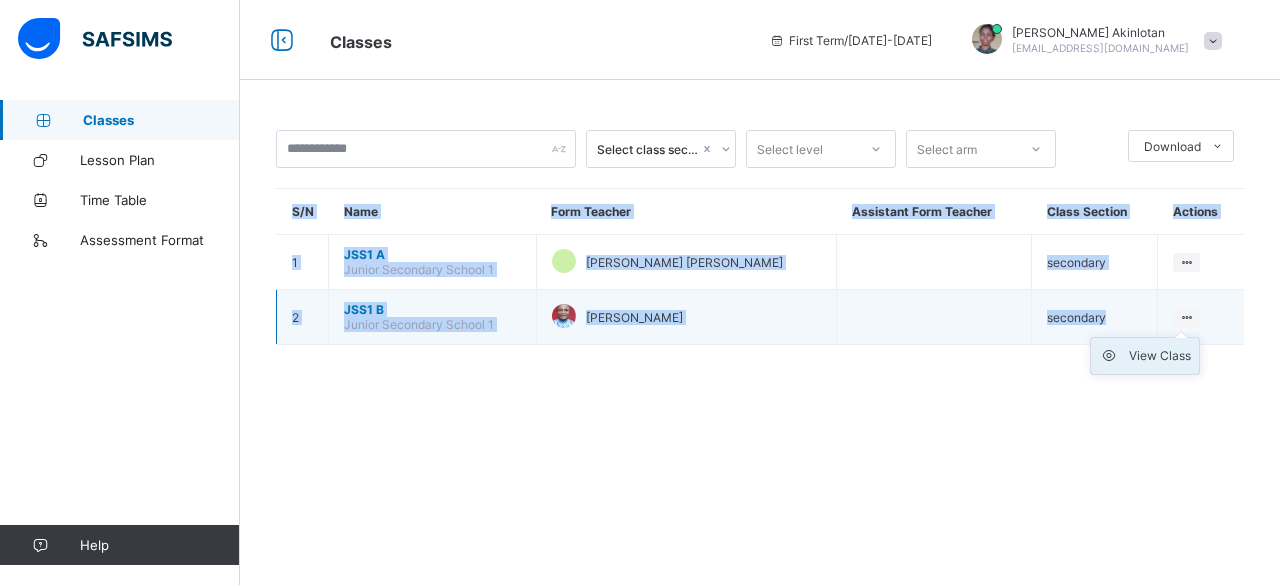 drag, startPoint x: 1188, startPoint y: 309, endPoint x: 1159, endPoint y: 353, distance: 52.69725 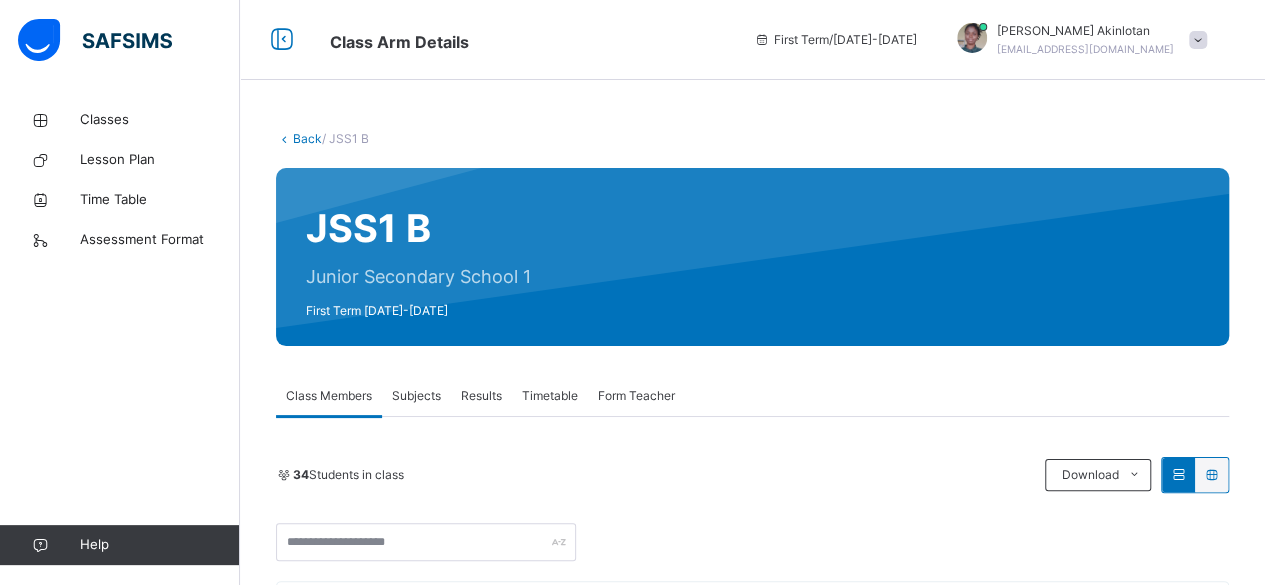 click on "Subjects" at bounding box center [416, 396] 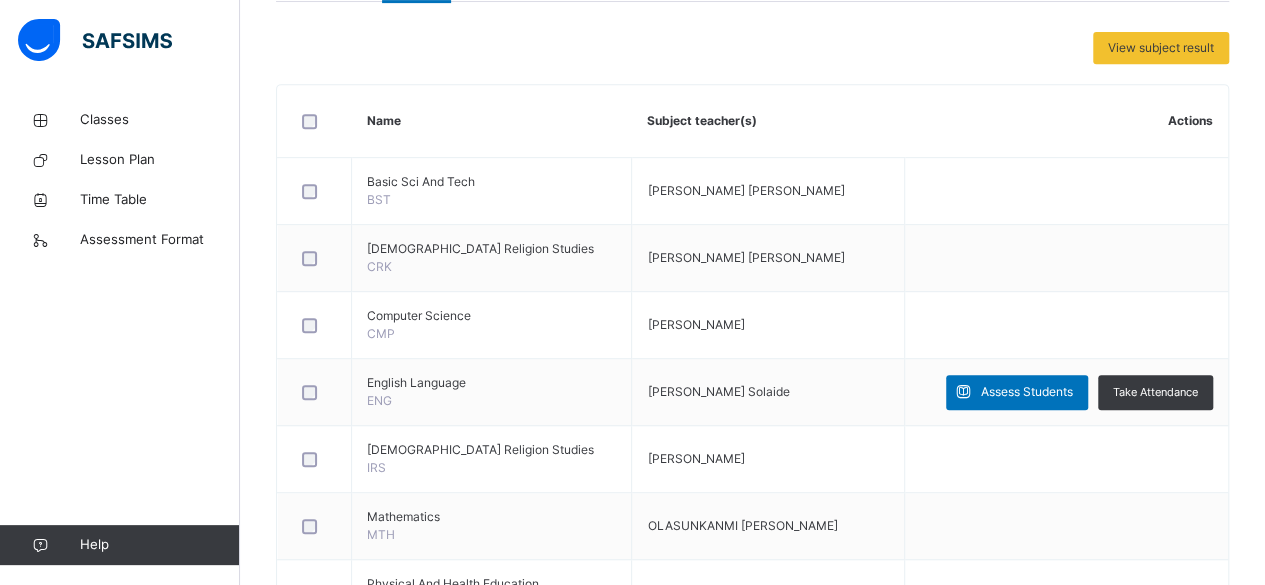 scroll, scrollTop: 440, scrollLeft: 0, axis: vertical 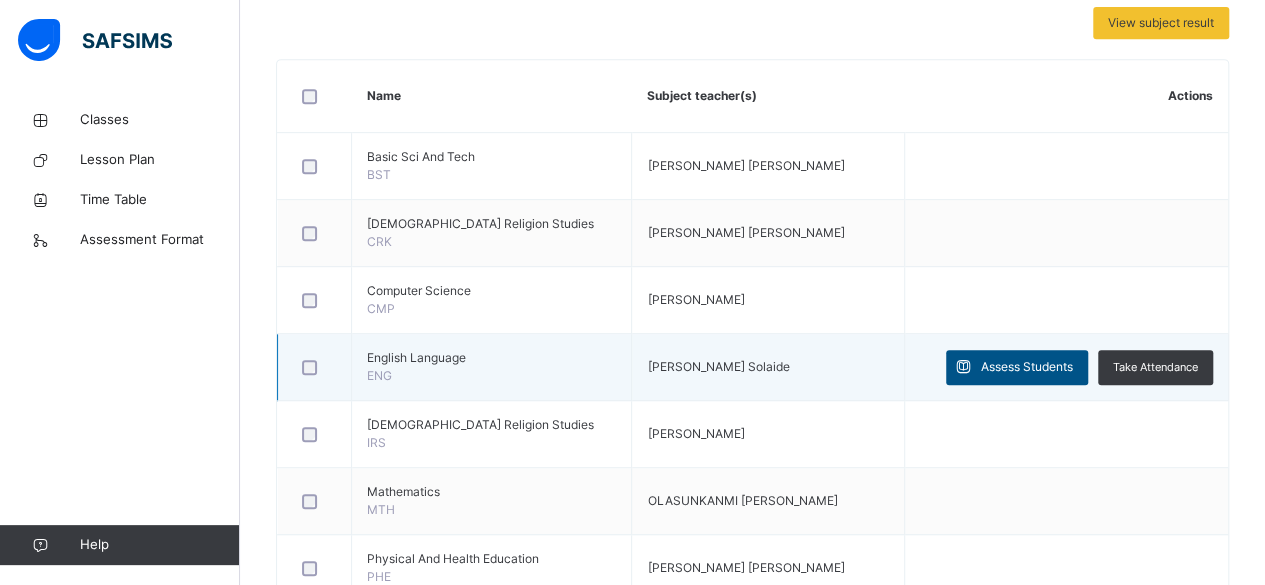 click on "Assess Students" at bounding box center (1027, 367) 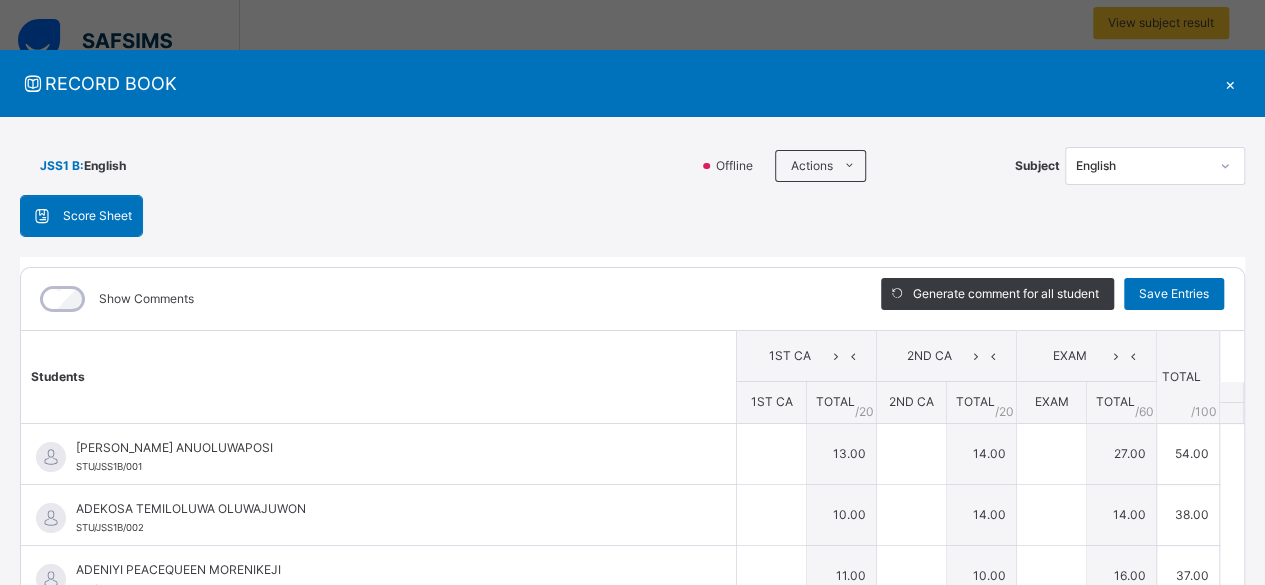 type on "**" 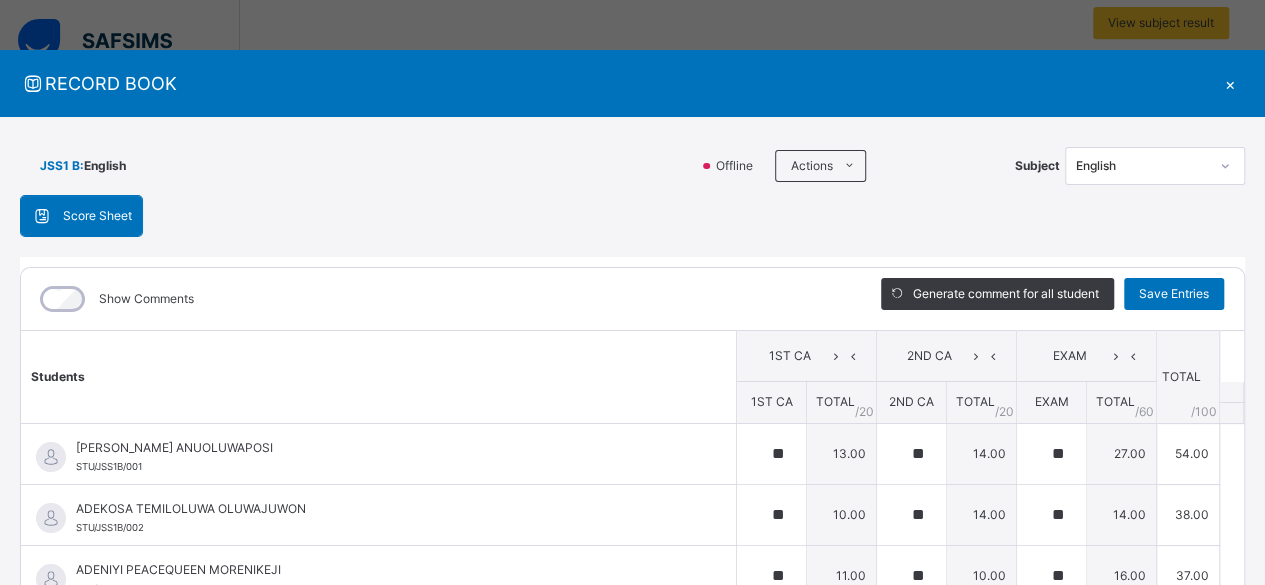type on "**" 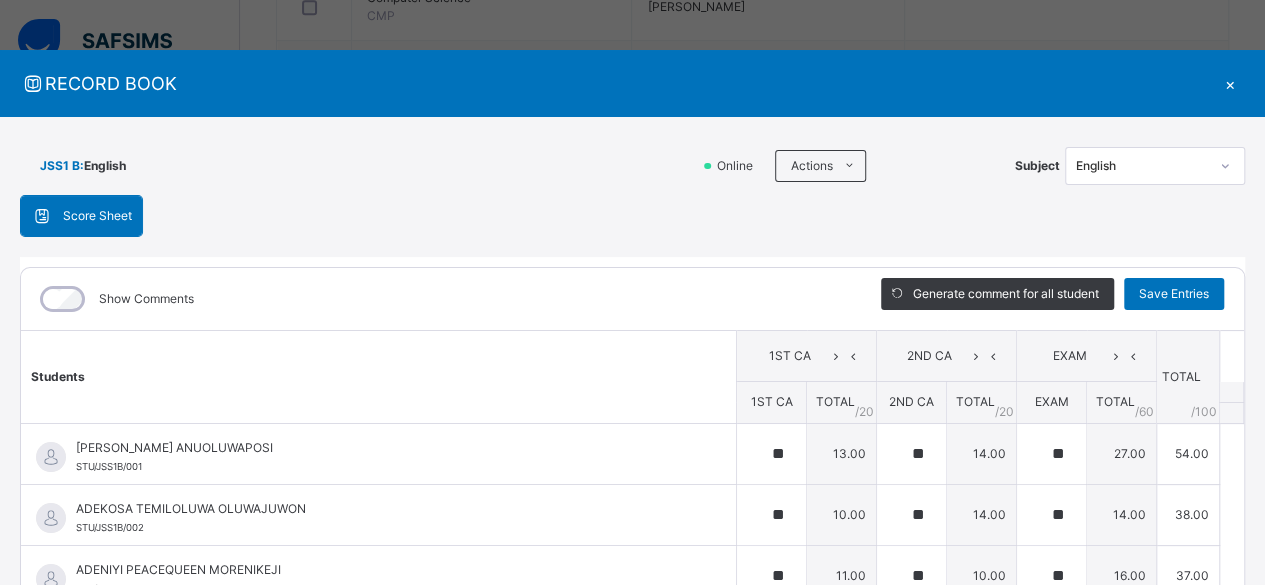 scroll, scrollTop: 770, scrollLeft: 0, axis: vertical 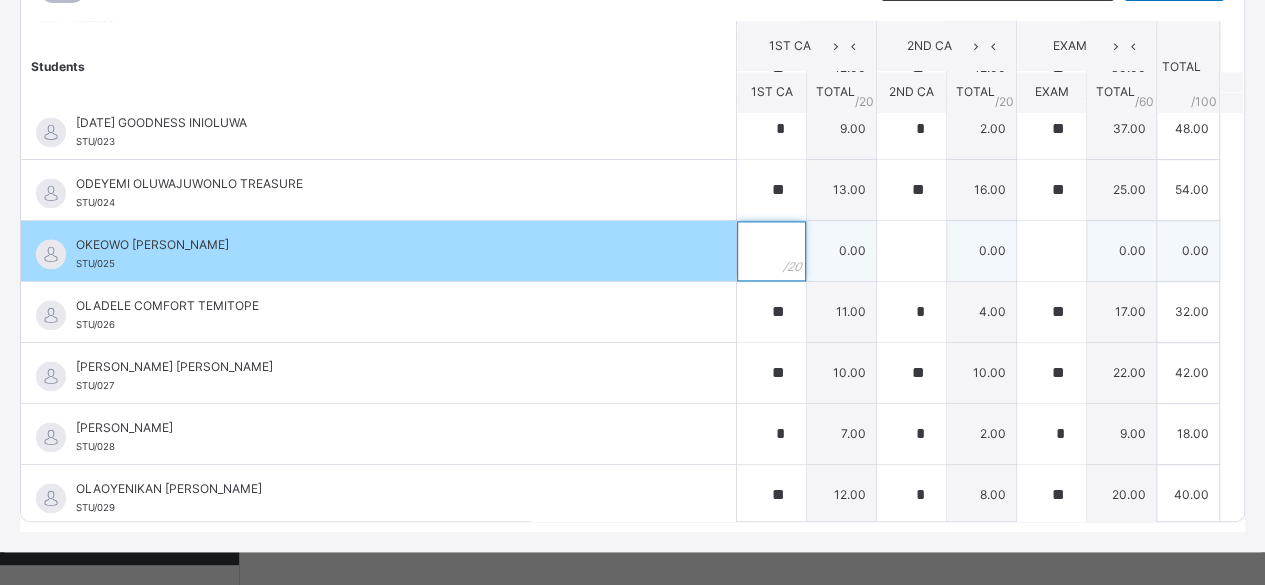 click at bounding box center (771, 251) 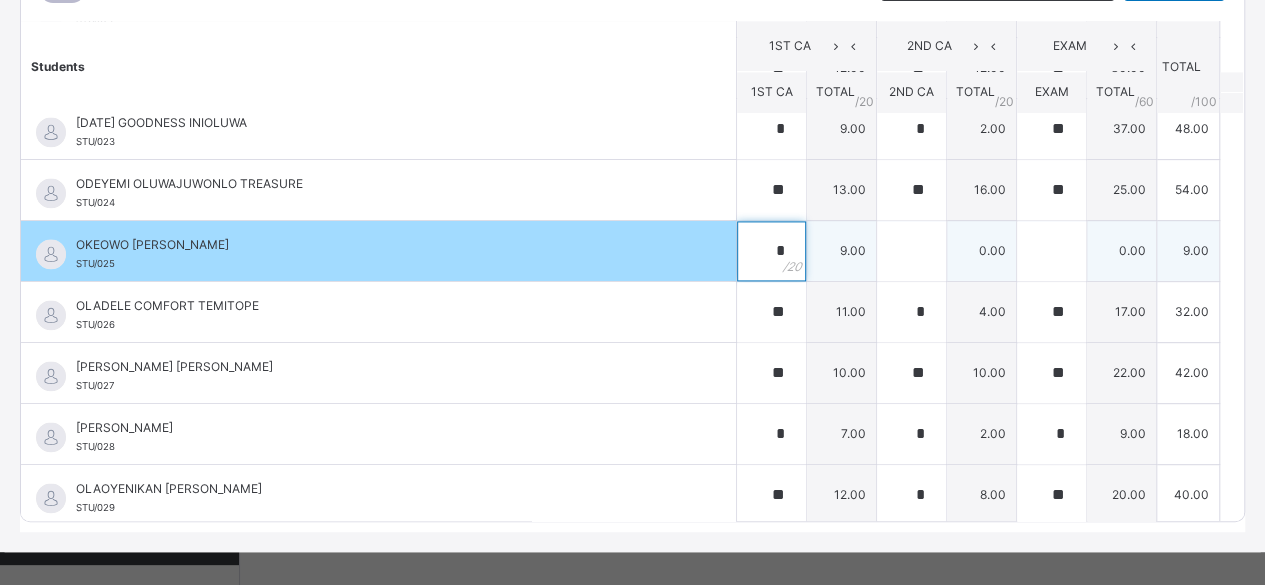type on "*" 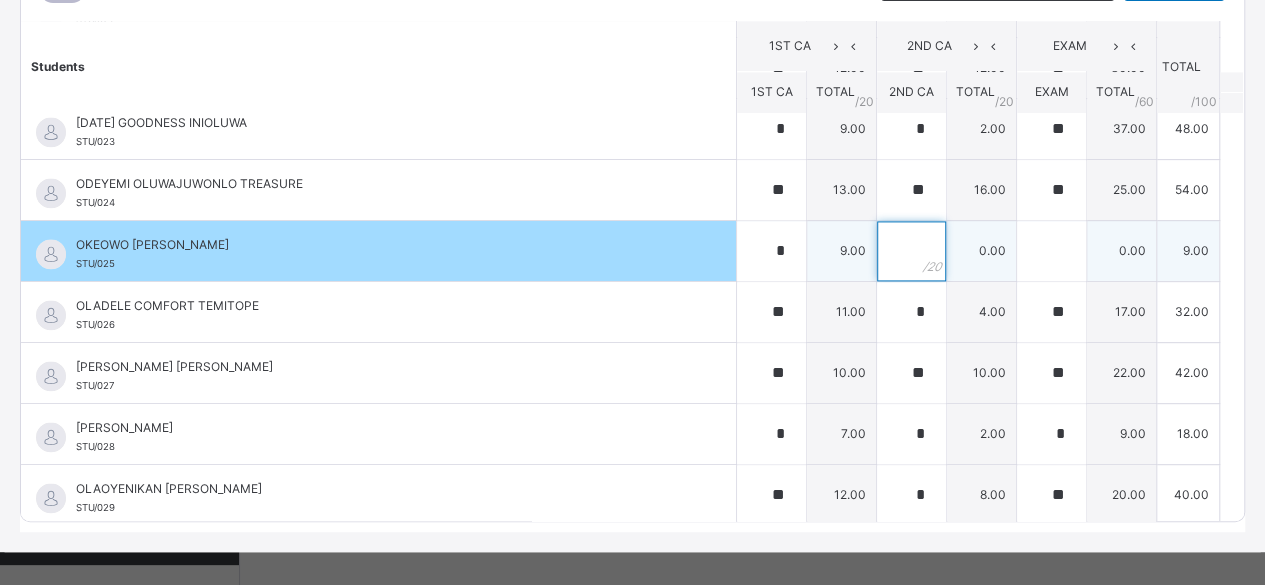 click at bounding box center (911, 251) 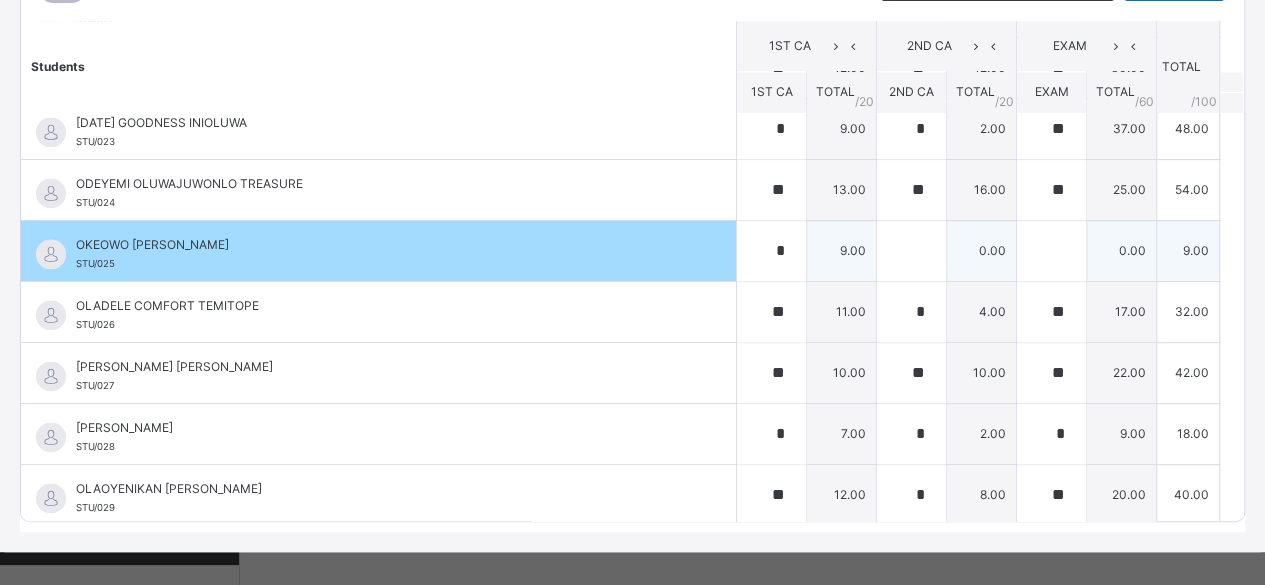 click at bounding box center (911, 251) 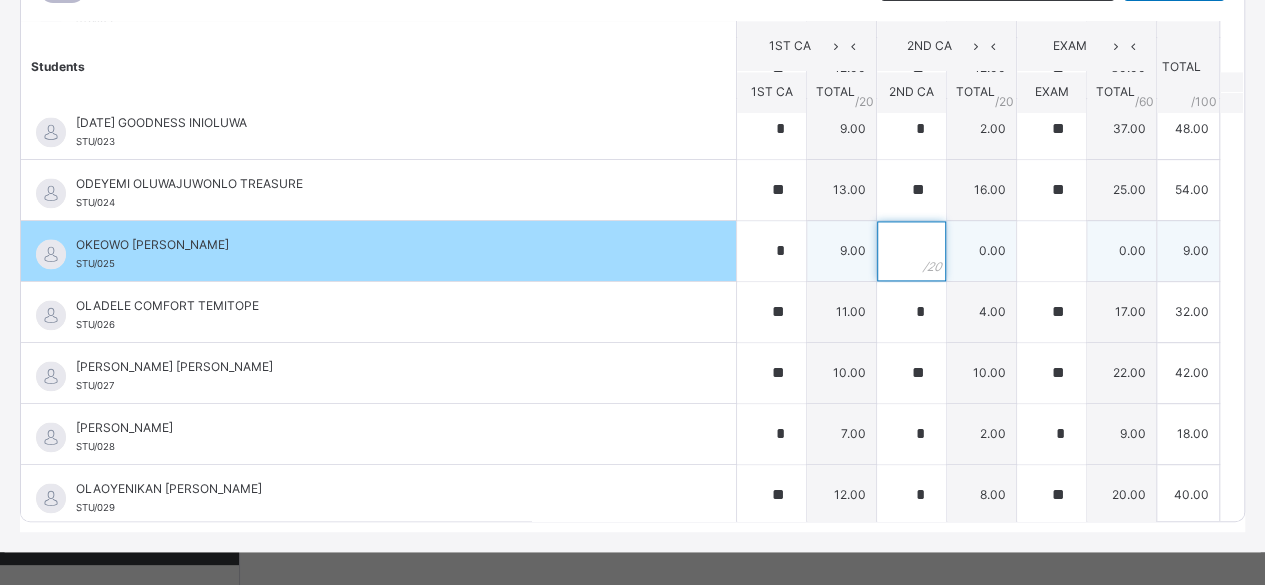 click at bounding box center [911, 251] 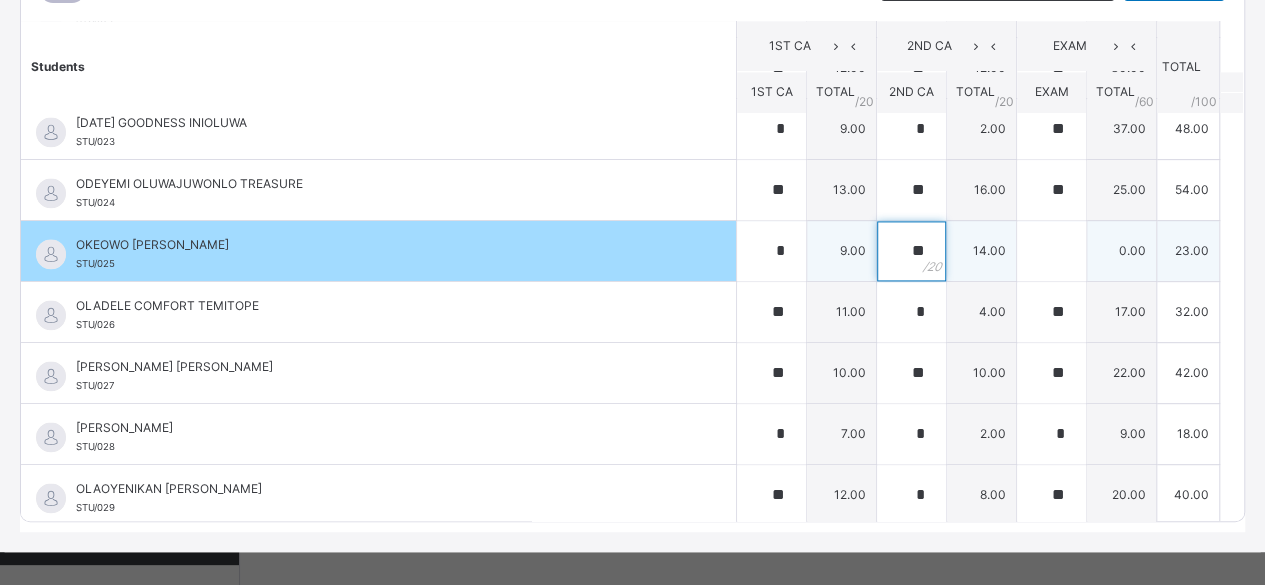 type on "**" 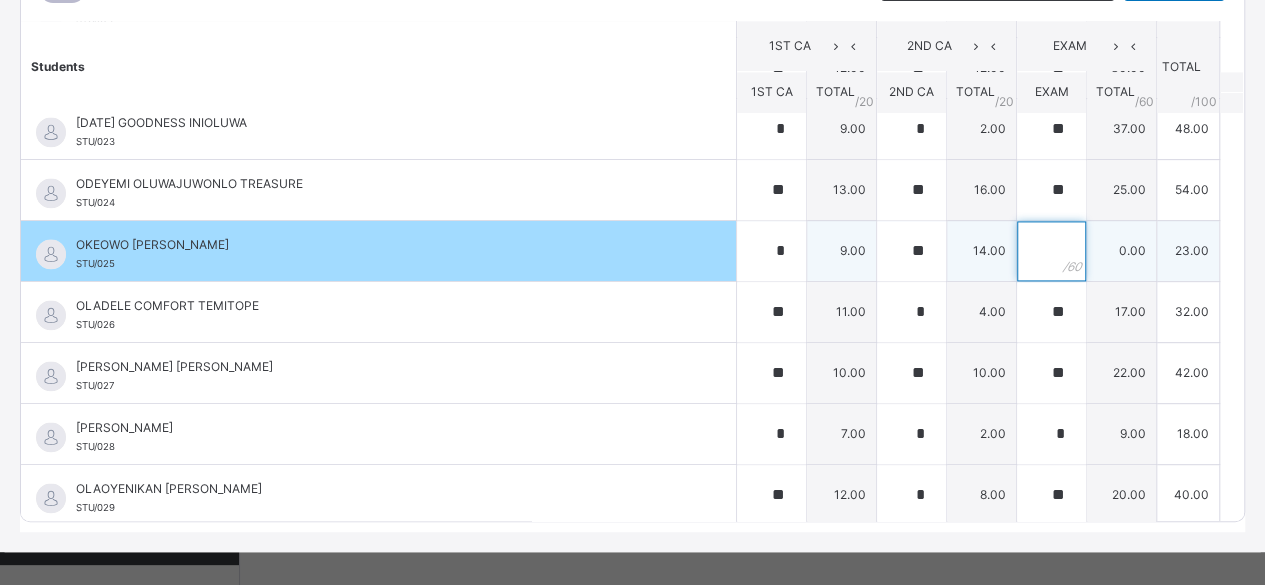 click at bounding box center [1051, 251] 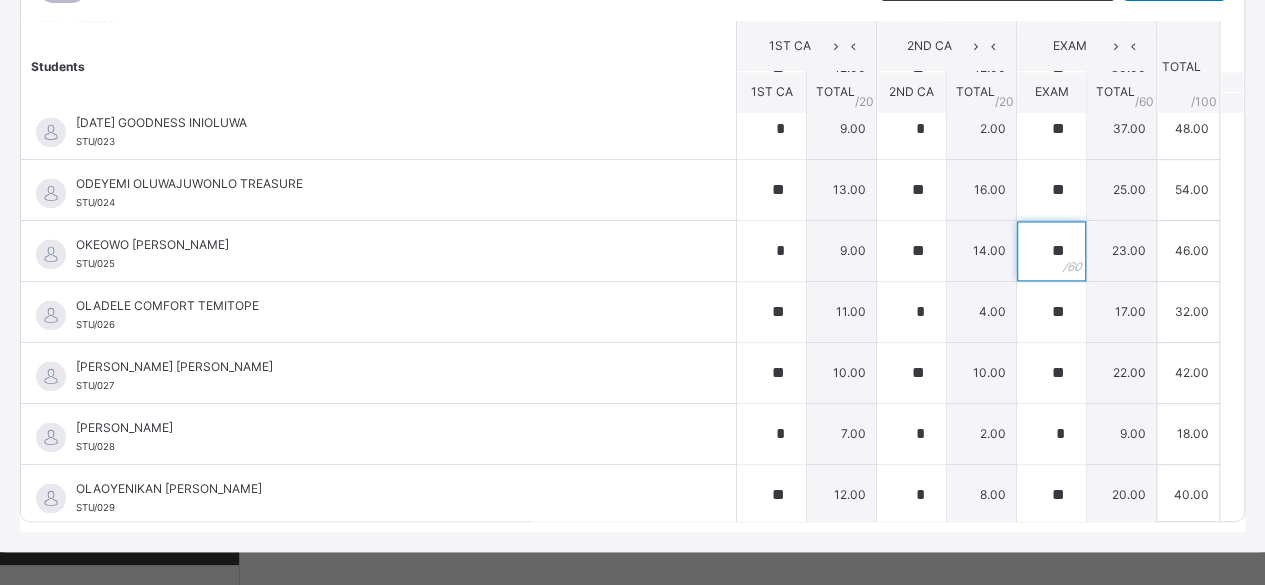 type on "**" 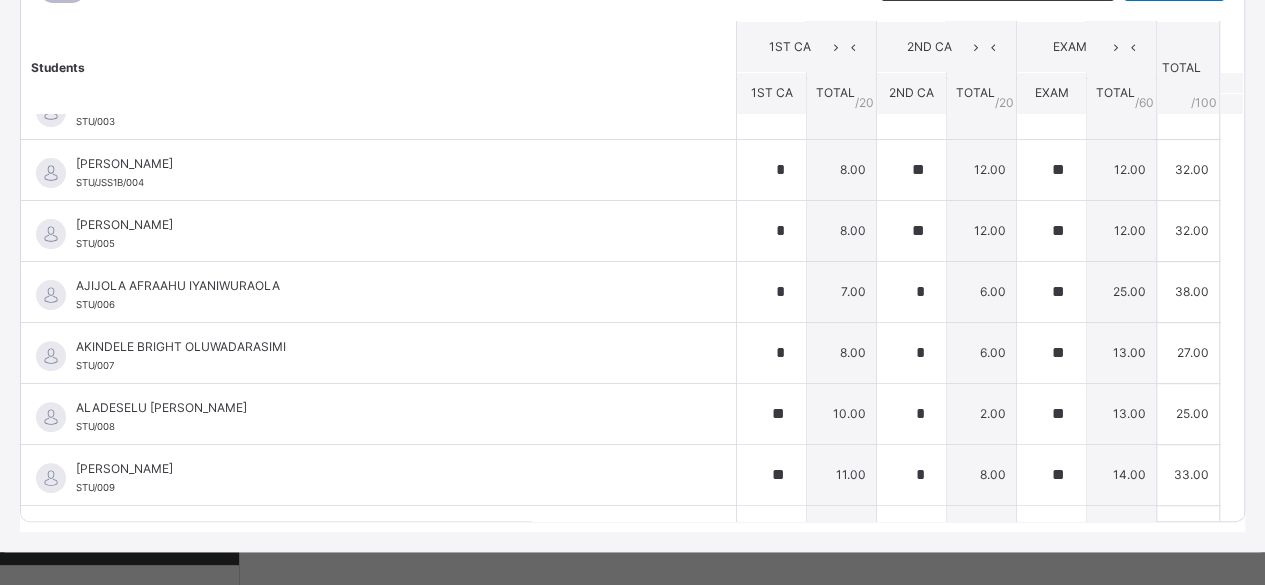 scroll, scrollTop: 0, scrollLeft: 0, axis: both 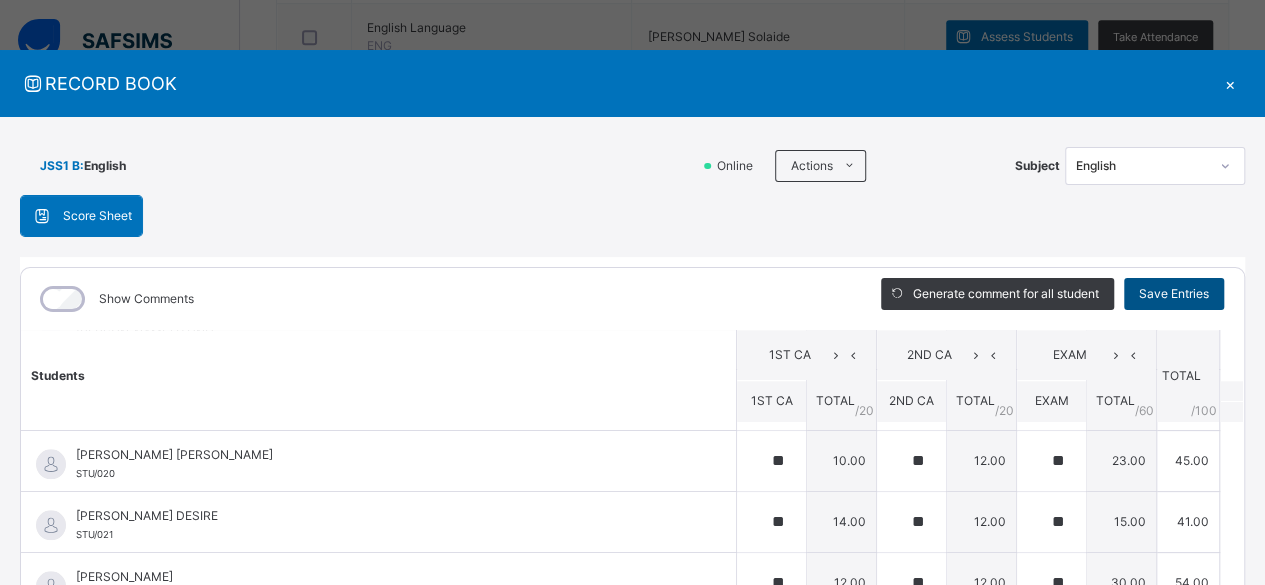 click on "Save Entries" at bounding box center [1174, 294] 